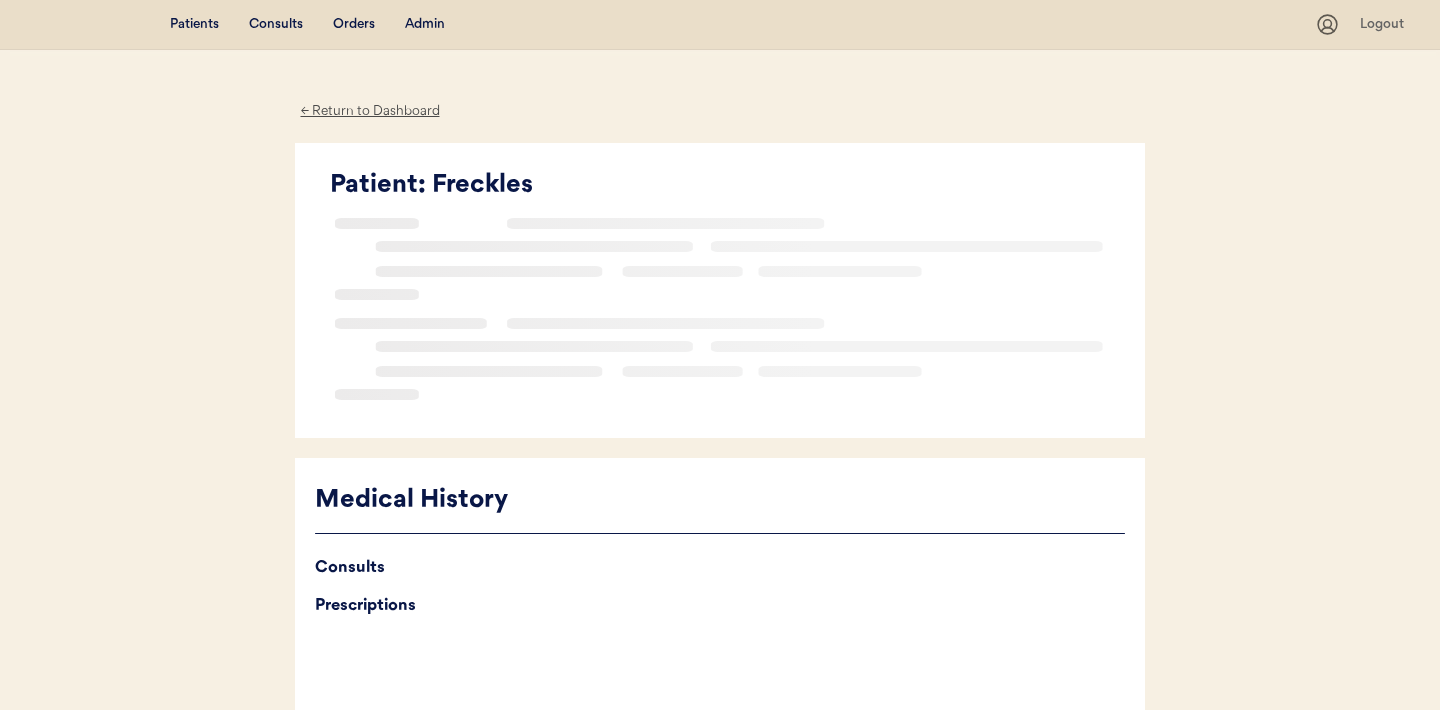 scroll, scrollTop: 0, scrollLeft: 0, axis: both 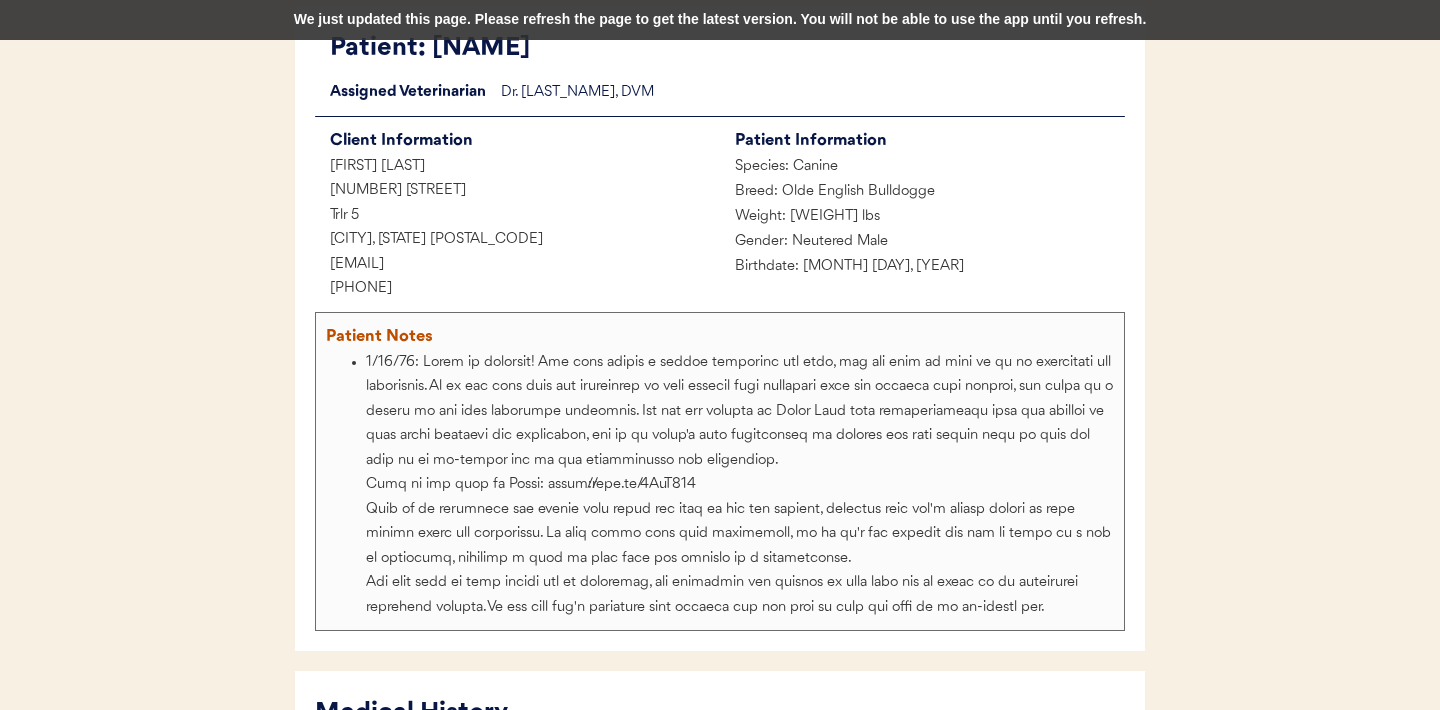 click on "Gender: Neutered Male" at bounding box center (922, 242) 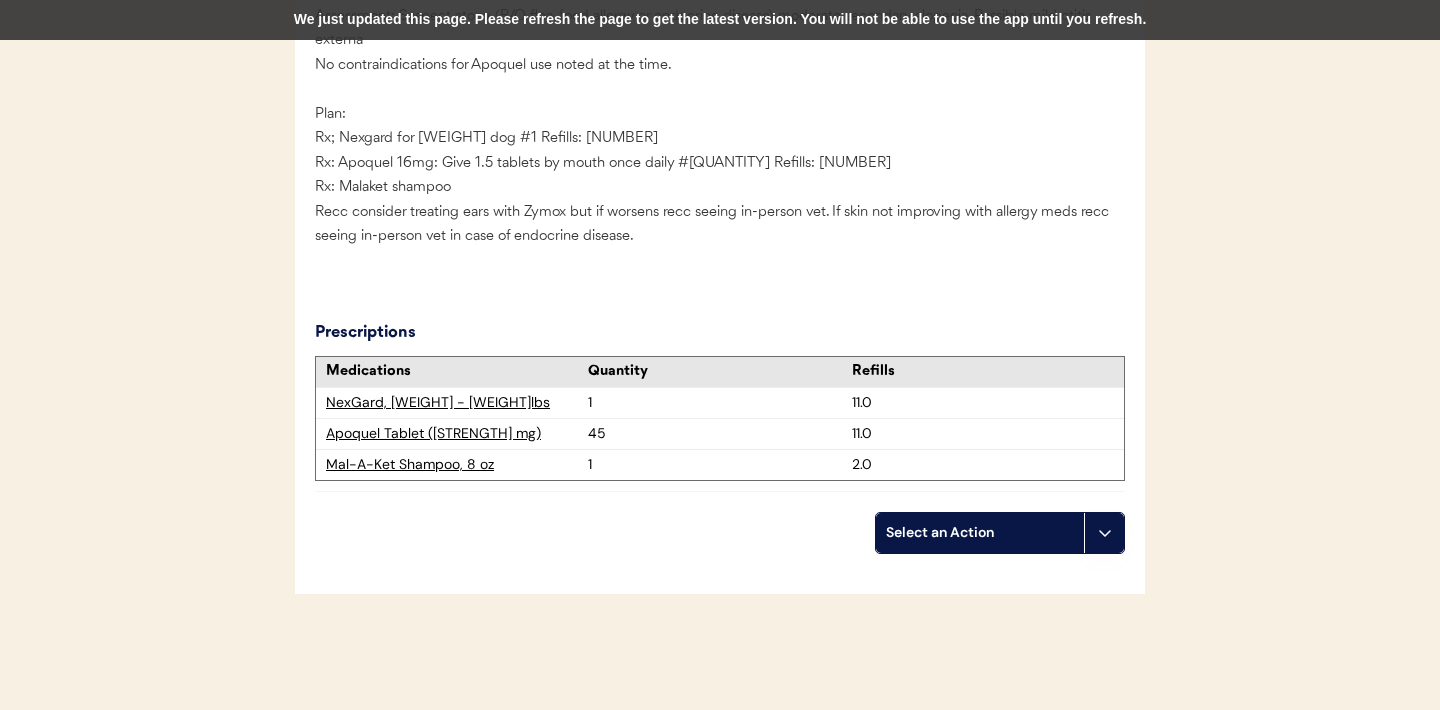 scroll, scrollTop: 4671, scrollLeft: 0, axis: vertical 